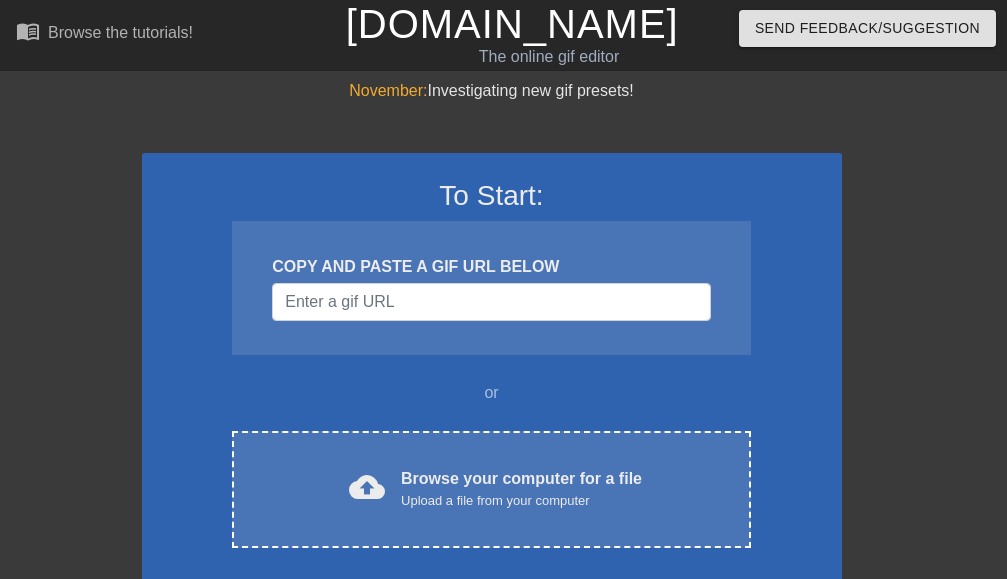 scroll, scrollTop: 0, scrollLeft: 0, axis: both 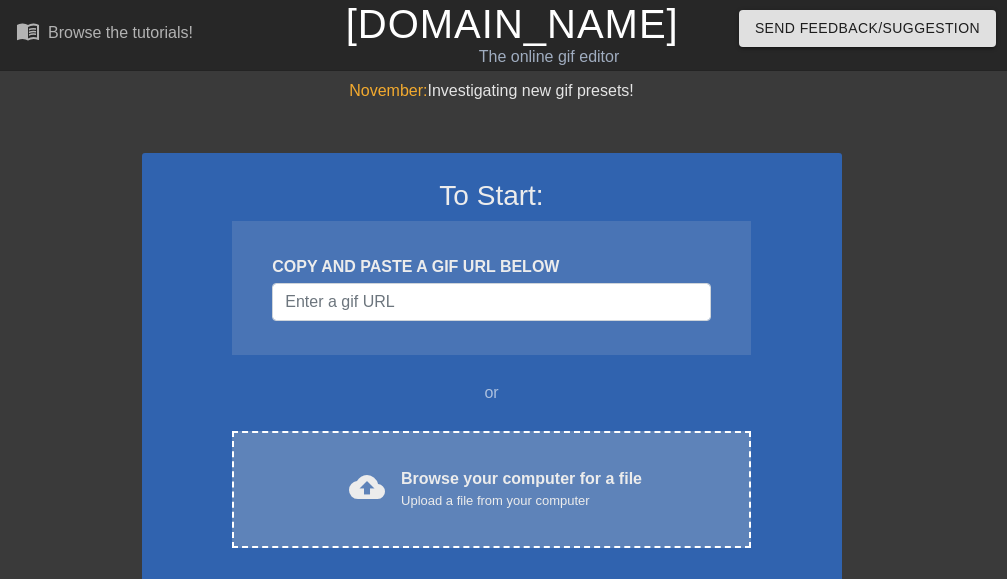 click on "Browse your computer for a file Upload a file from your computer" at bounding box center [521, 489] 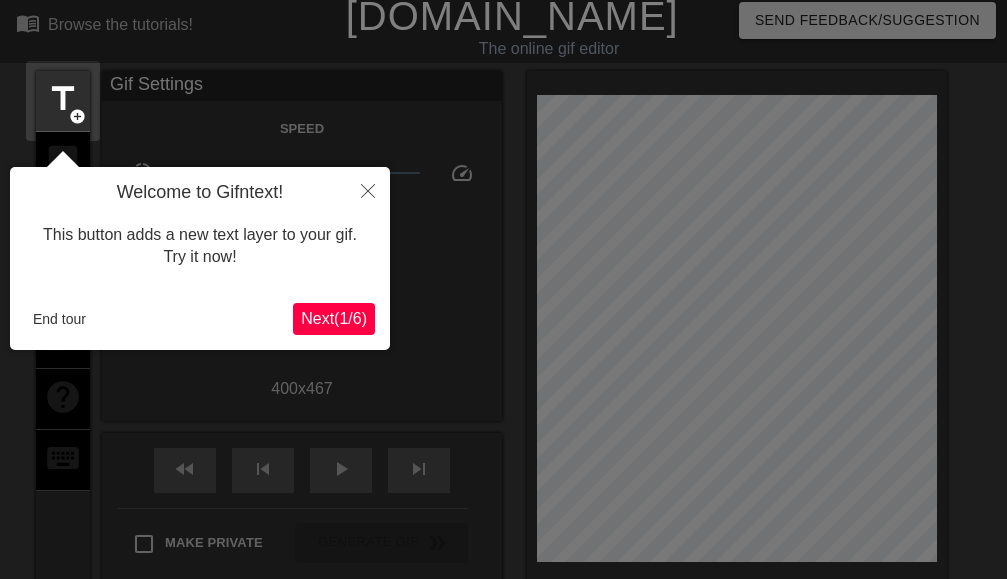 scroll, scrollTop: 49, scrollLeft: 0, axis: vertical 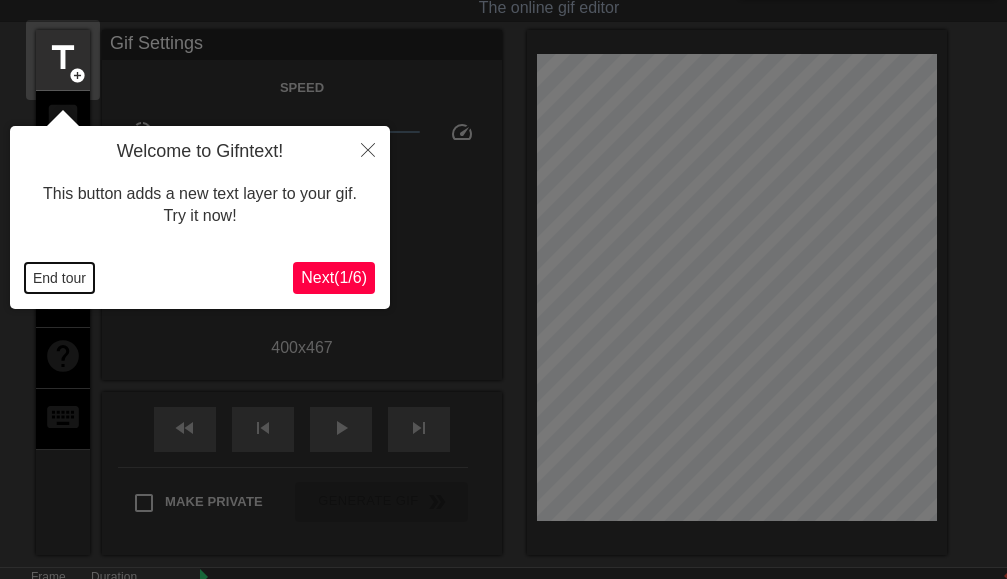 click on "End tour" at bounding box center (59, 278) 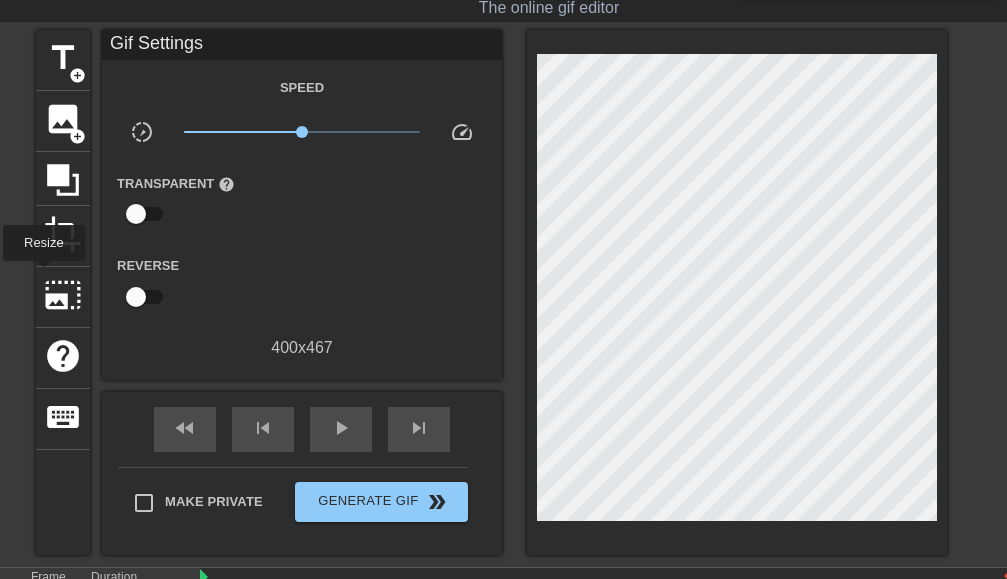 click on "photo_size_select_large" at bounding box center [63, 297] 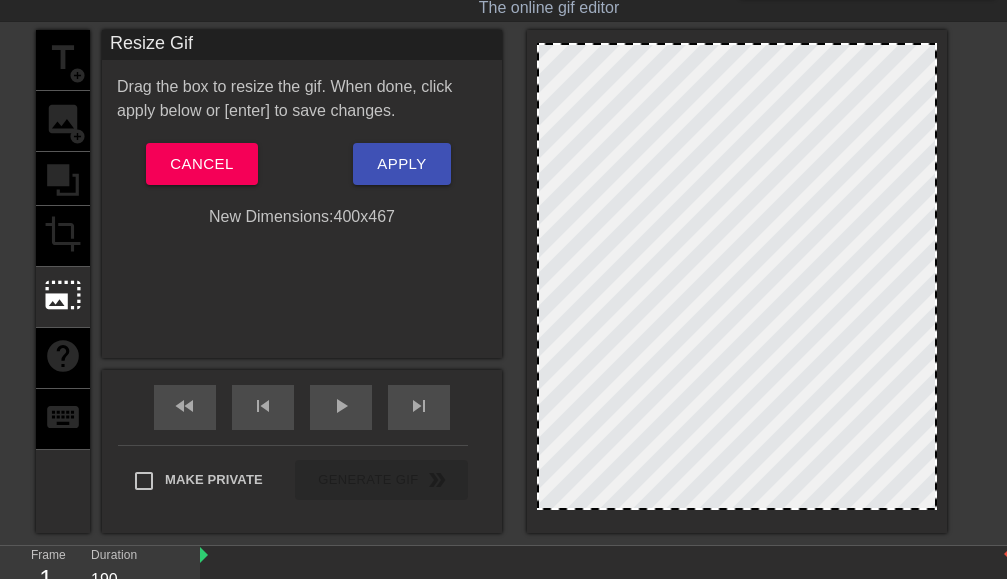 click on "title add_circle image add_circle crop photo_size_select_large help keyboard" at bounding box center [63, 281] 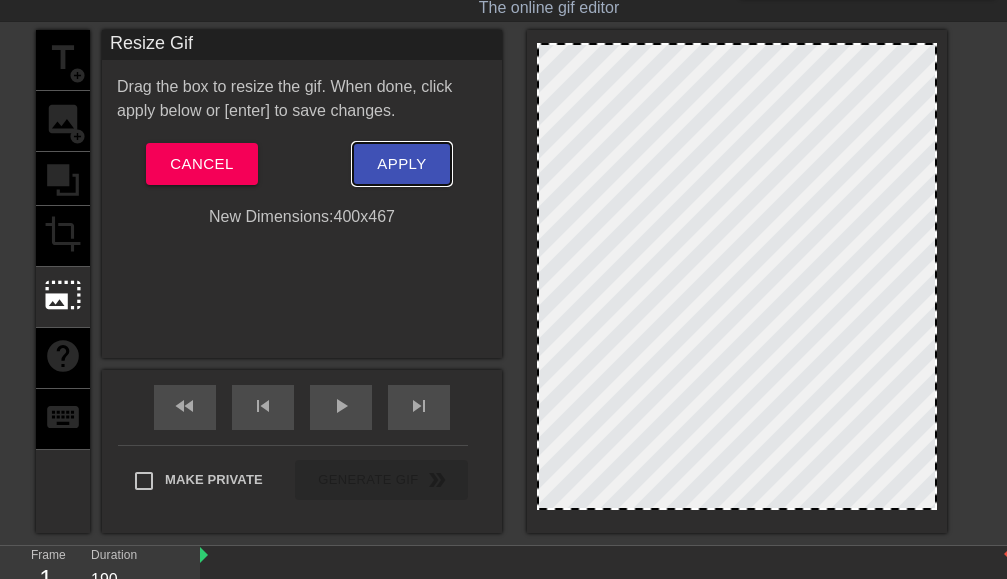 click on "Apply" at bounding box center [401, 164] 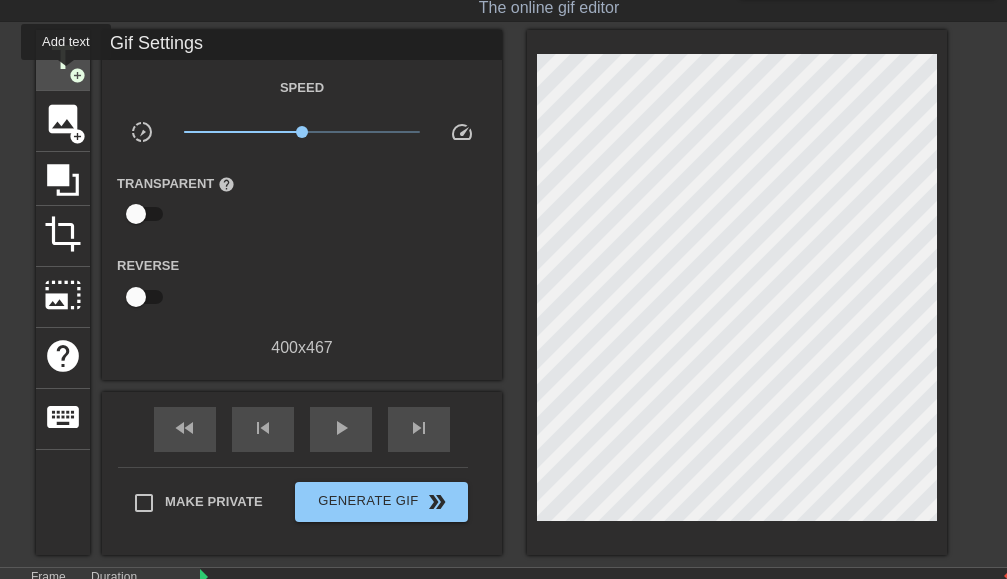 click on "title" at bounding box center (63, 58) 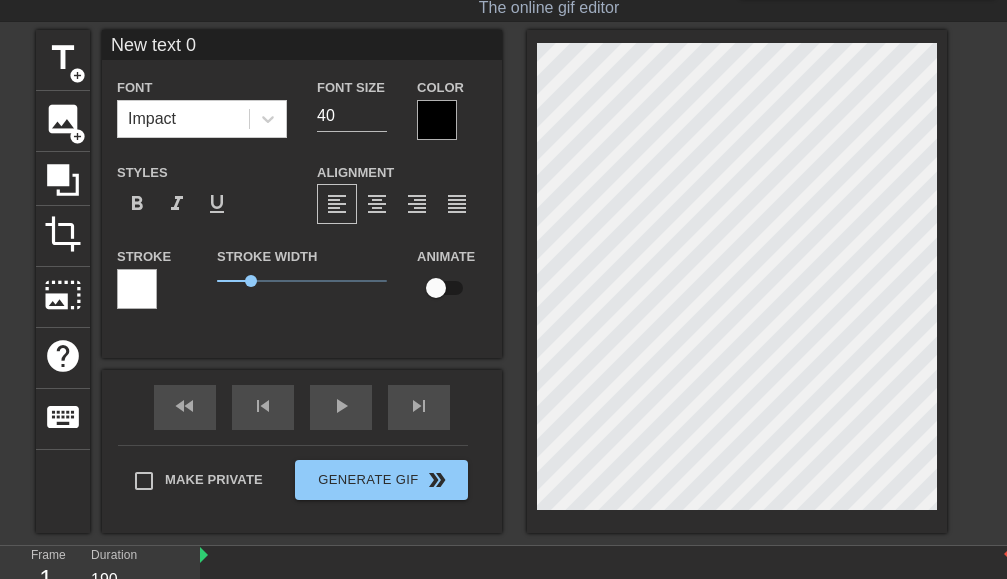 click at bounding box center (437, 120) 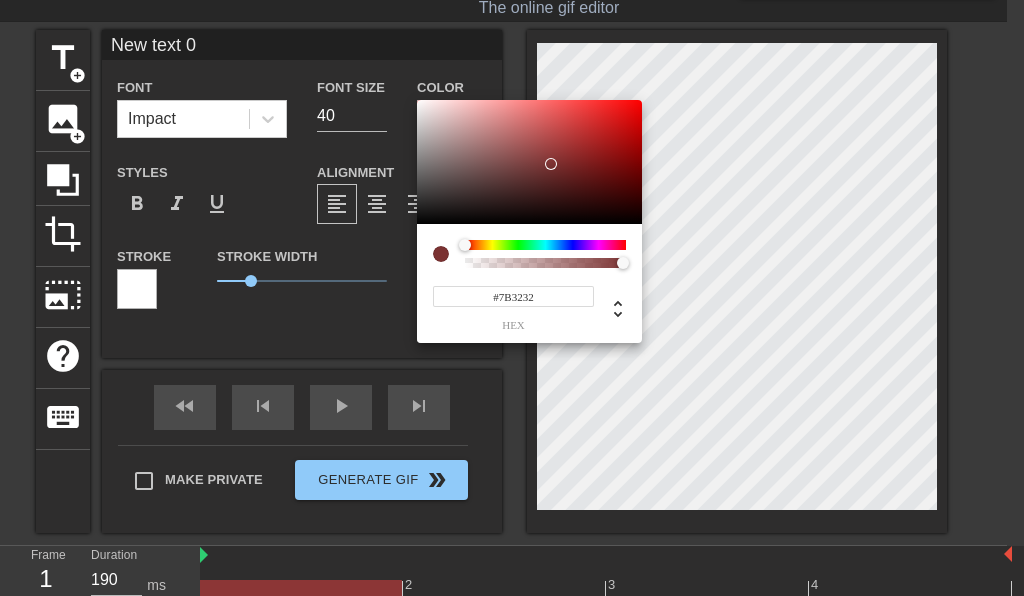 click at bounding box center (529, 162) 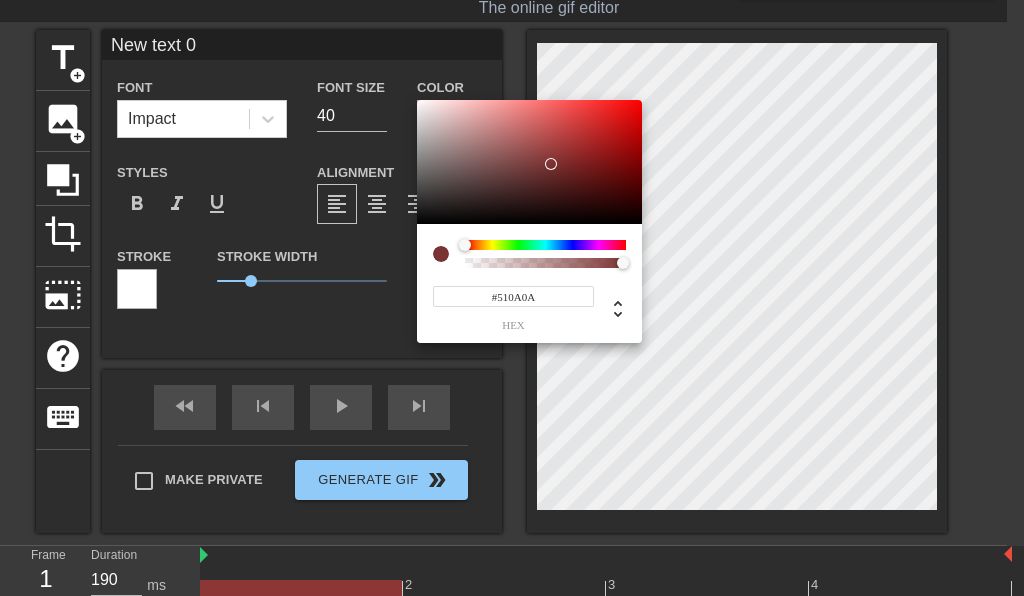 click at bounding box center (529, 162) 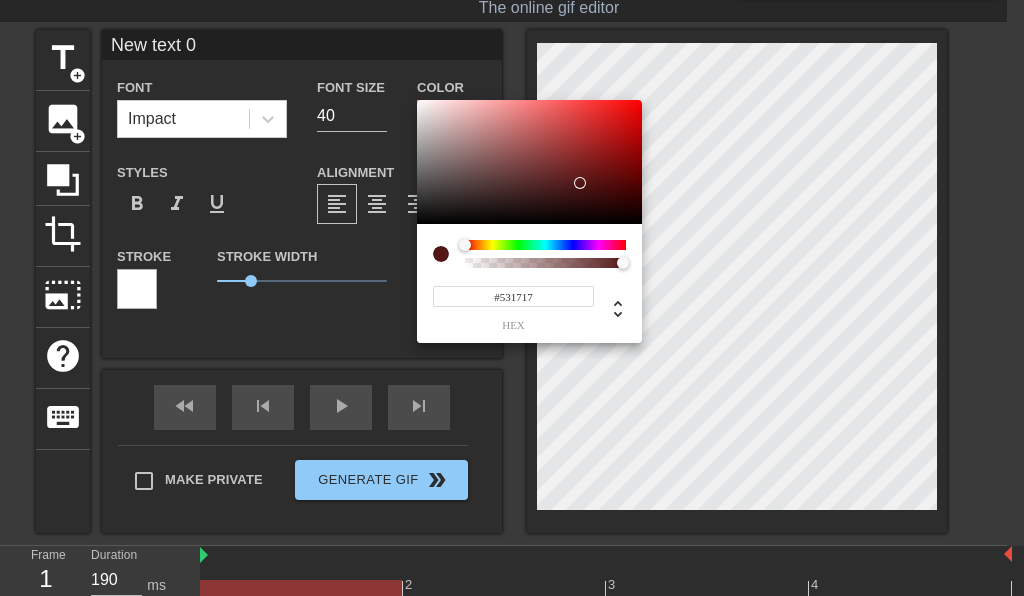 click at bounding box center (529, 162) 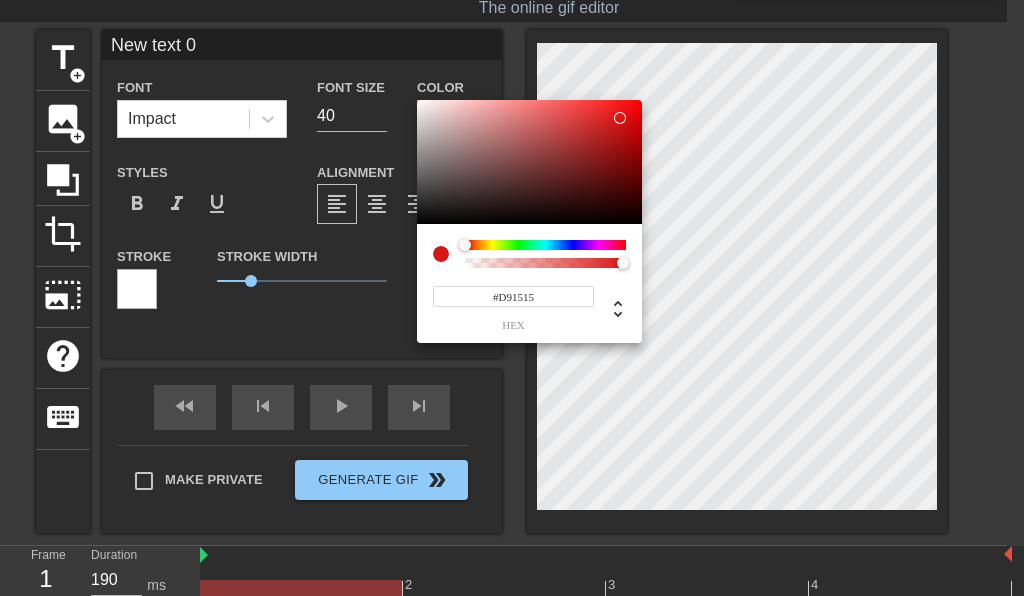 click at bounding box center (529, 162) 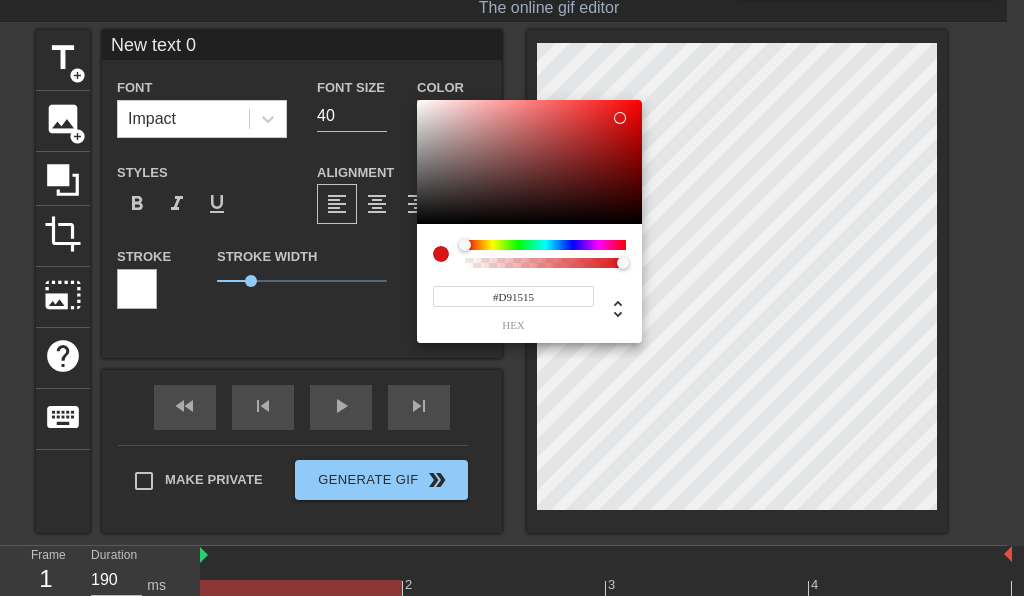 type on "#A41313" 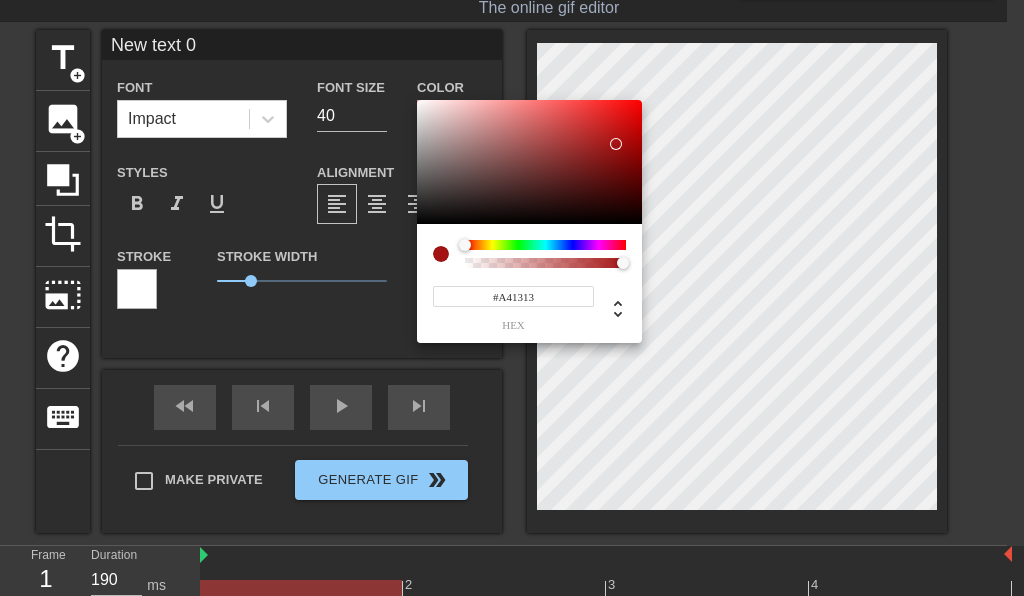 click at bounding box center [529, 162] 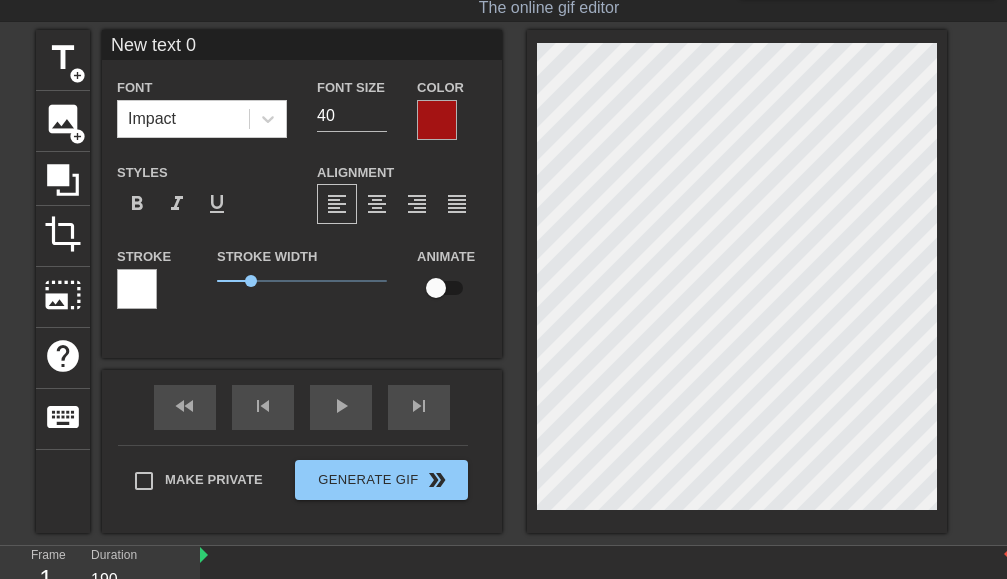 type on "MNew text 0" 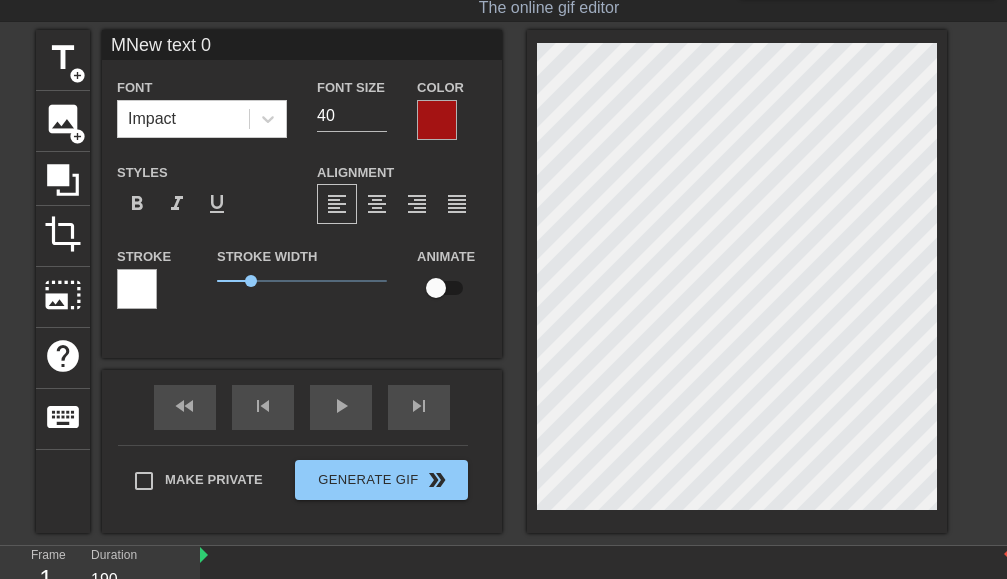 type on "MNew text 0" 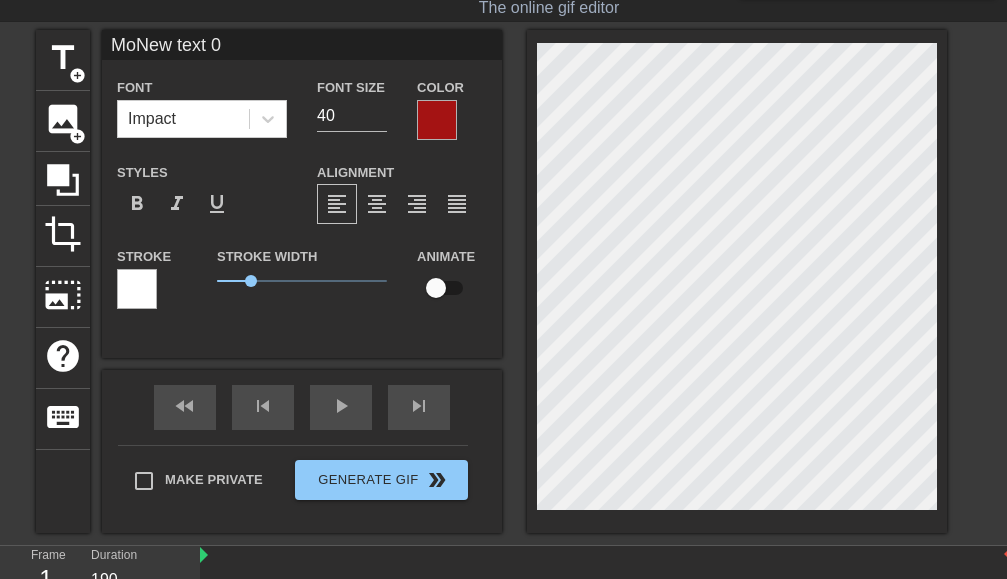 type on "MoNew text 0" 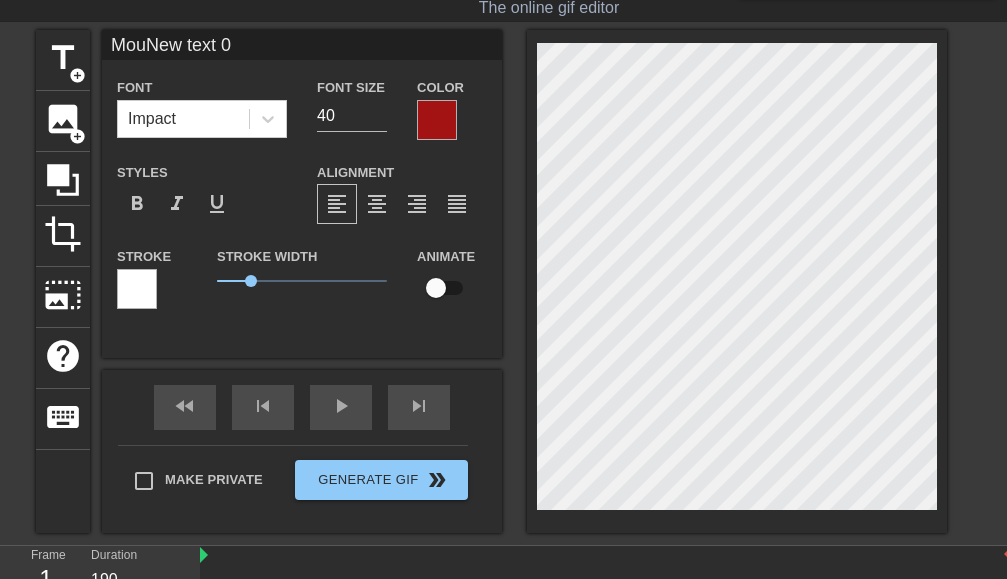 type on "MounNew text 0" 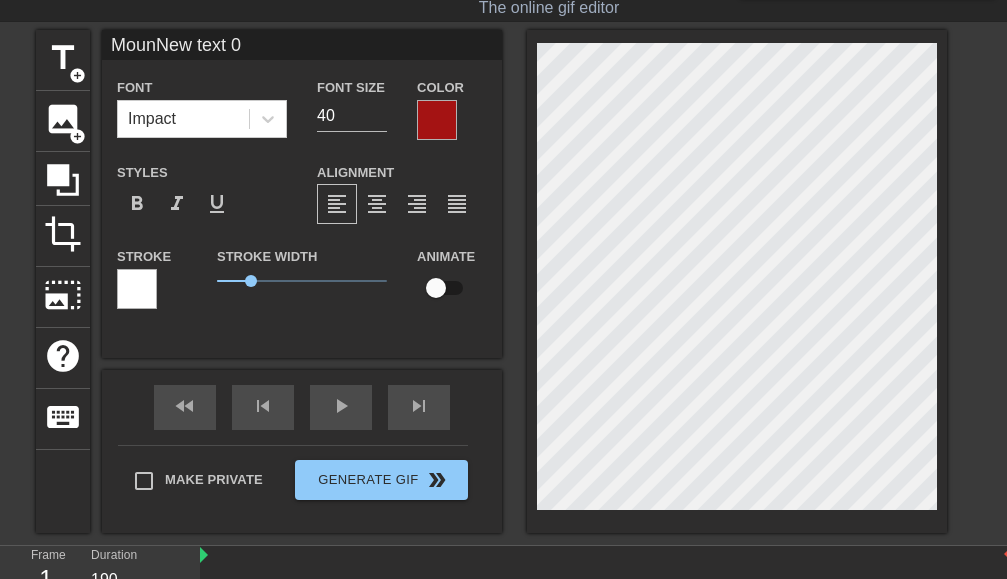 type on "MounNew text 0" 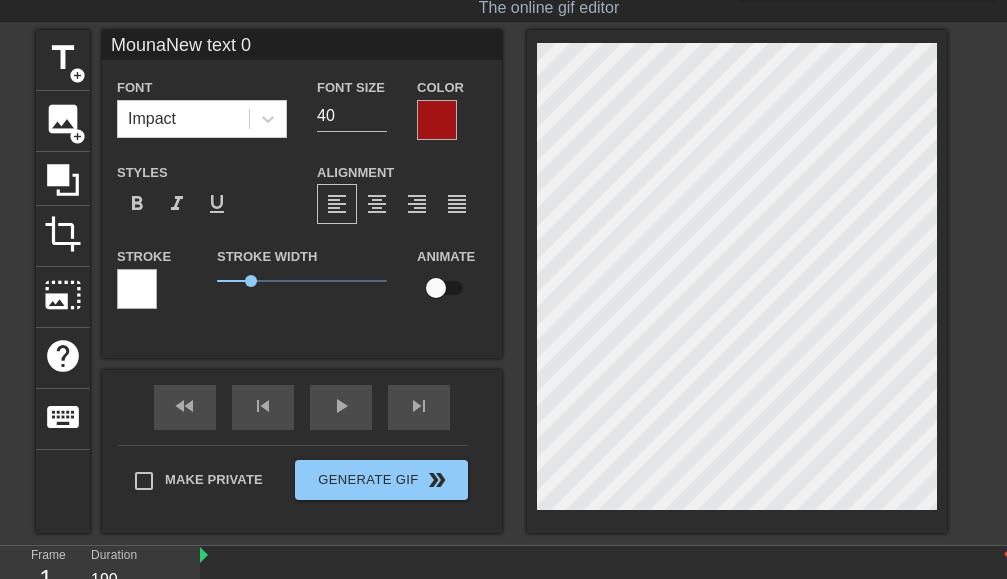 scroll, scrollTop: 0, scrollLeft: 3, axis: horizontal 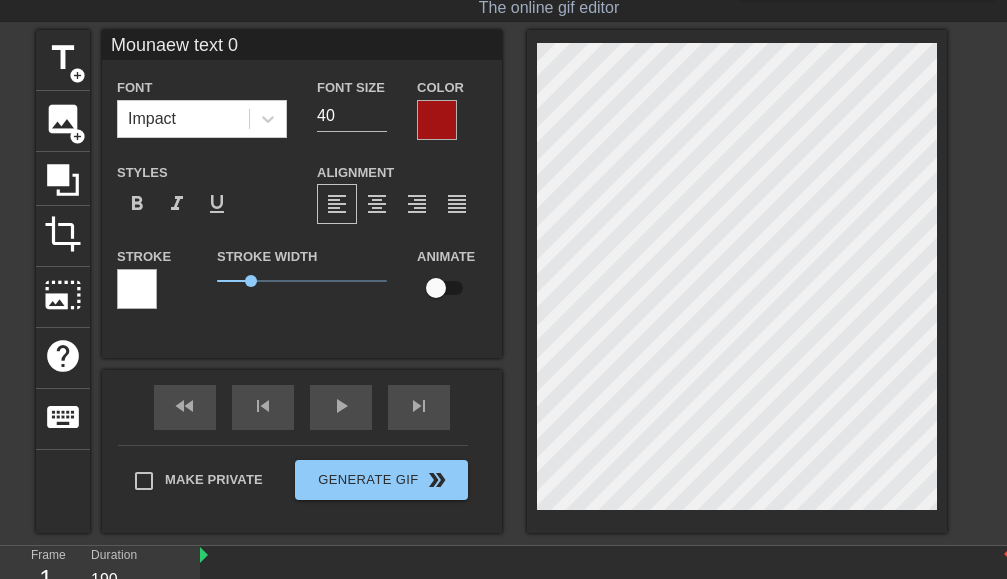 type on "Mounaw text 0" 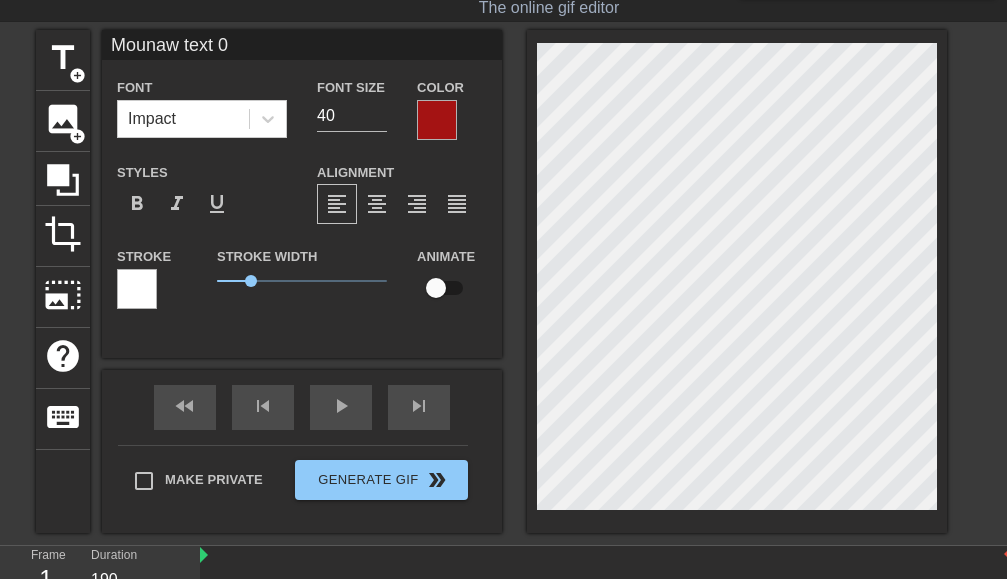 type on "Mouna text 0" 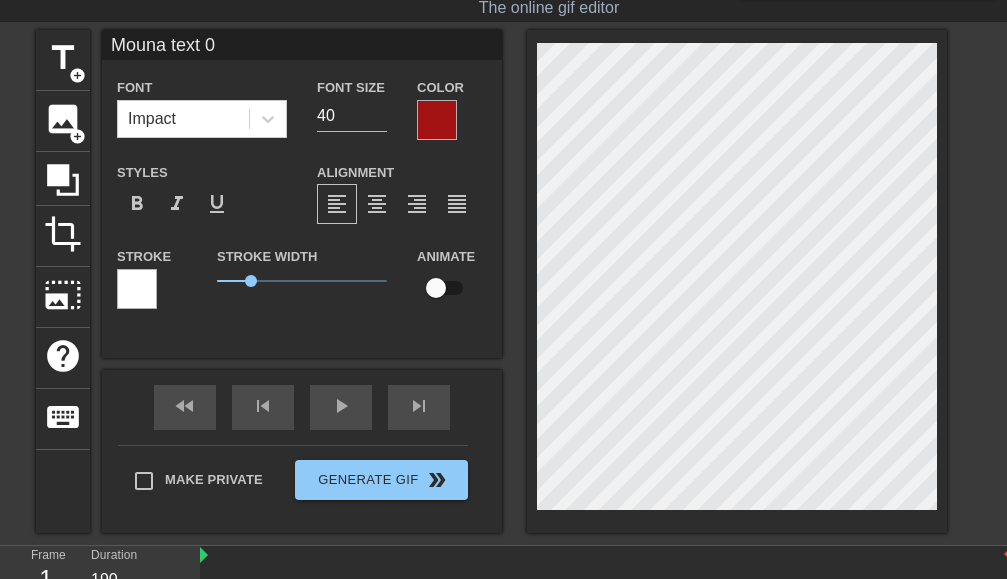 type on "Mounatext 0" 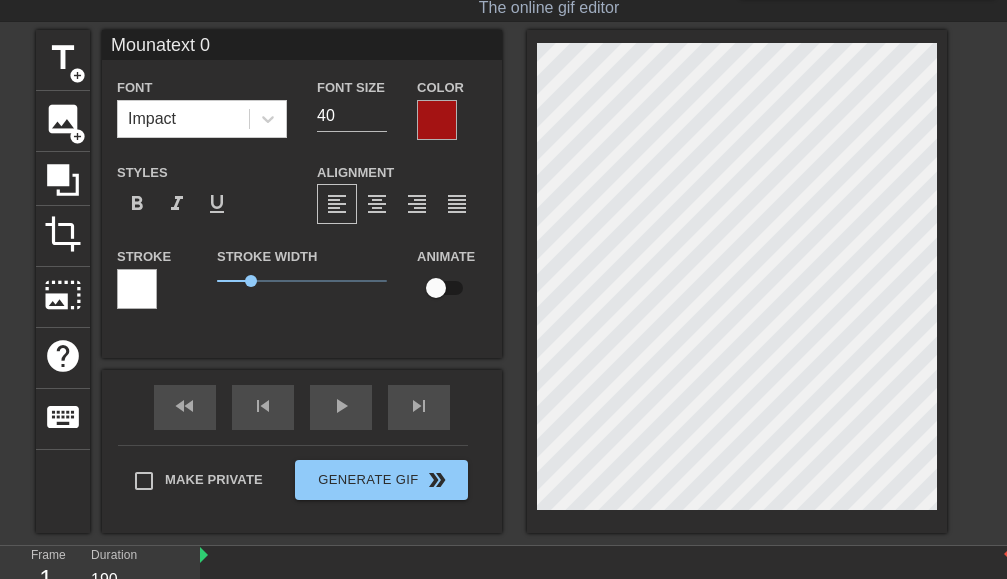 type on "Mounaext 0" 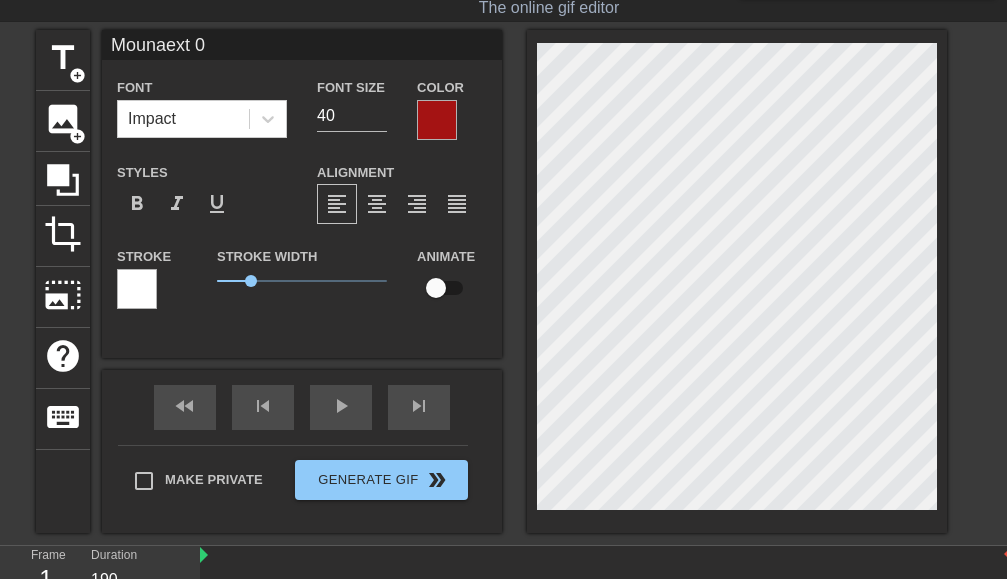 type on "Mounaxt 0" 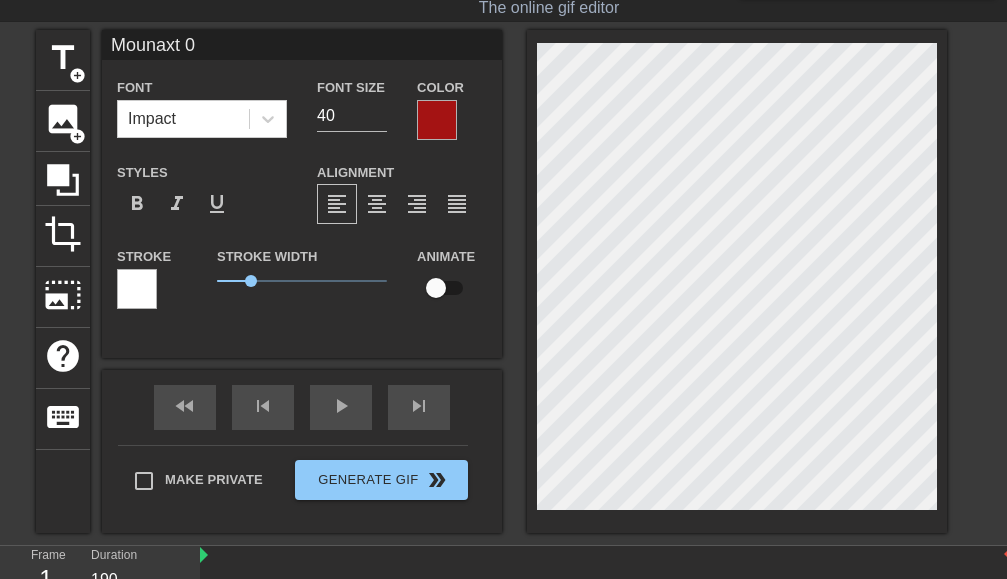type on "Mounat 0" 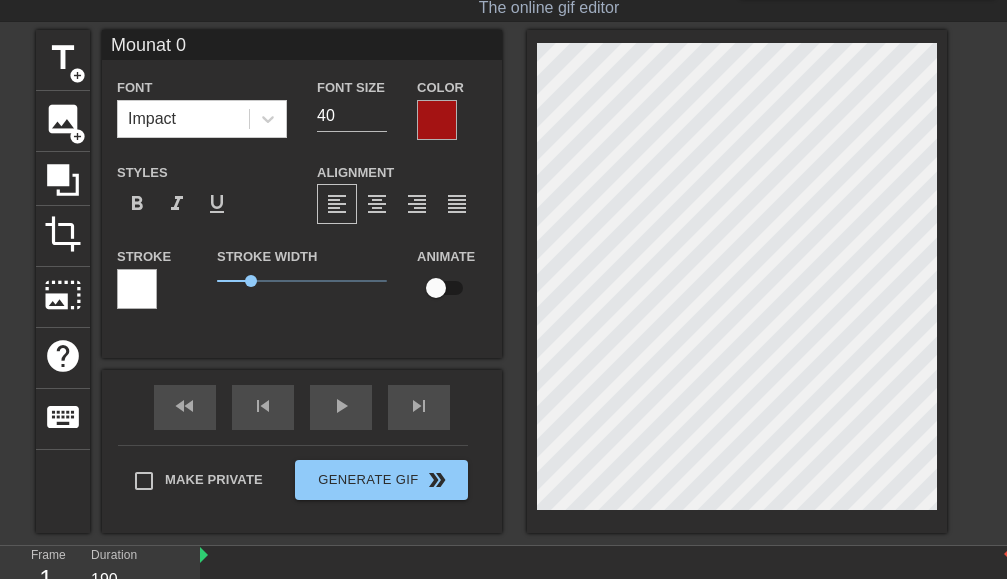 type on "Mouna 0" 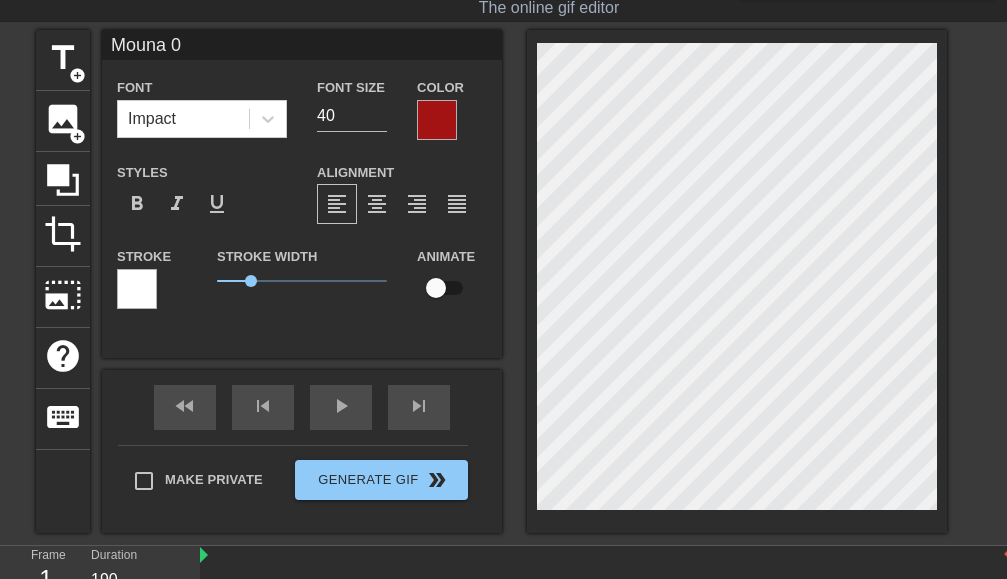 type on "Mouna0" 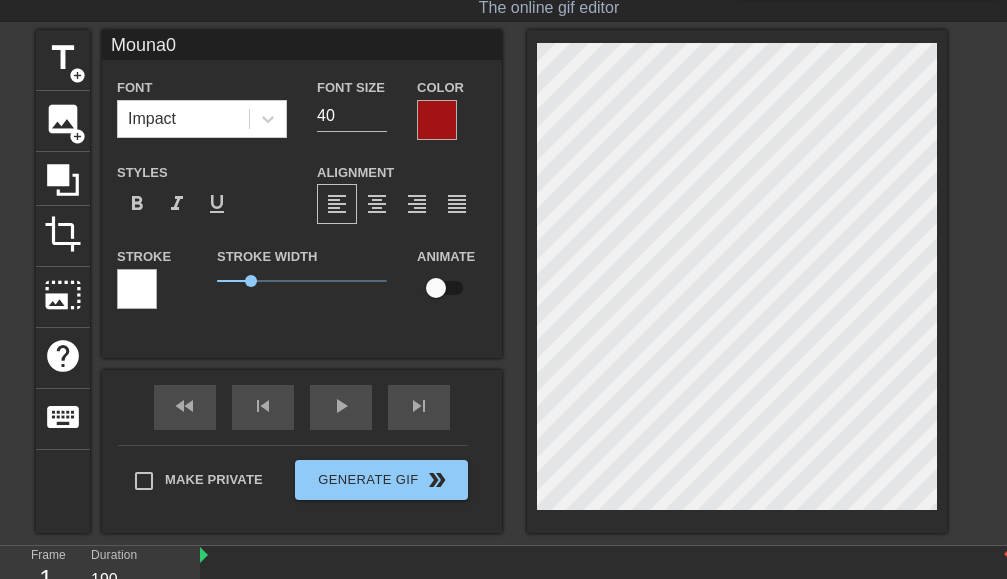 type on "Mouna" 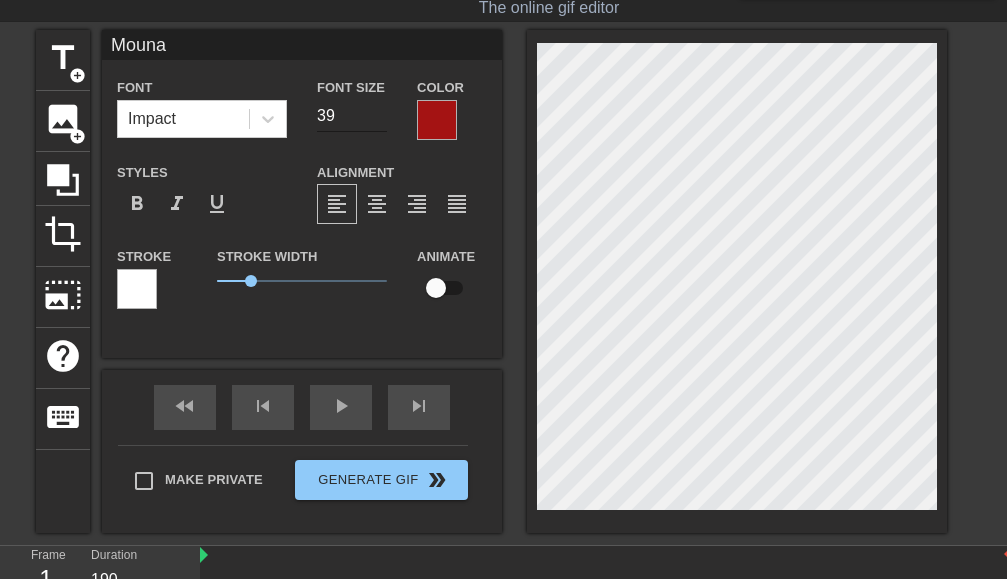 click on "39" at bounding box center [352, 116] 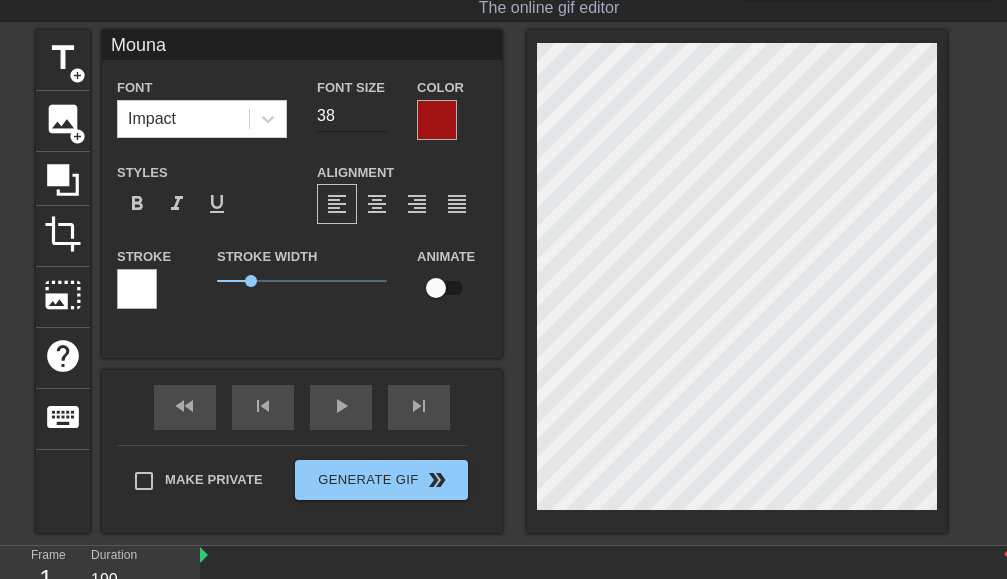 click on "38" at bounding box center [352, 116] 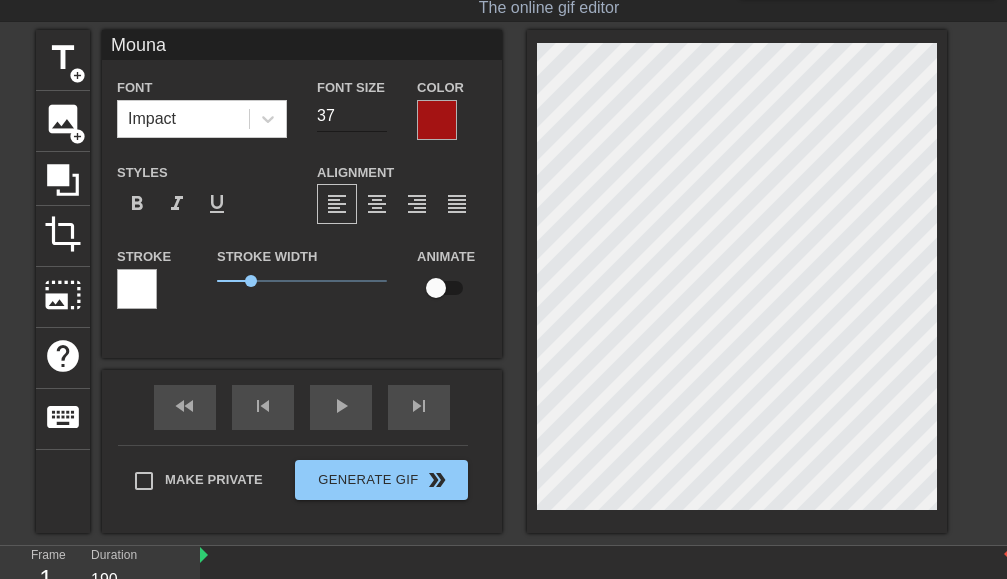 click on "37" at bounding box center [352, 116] 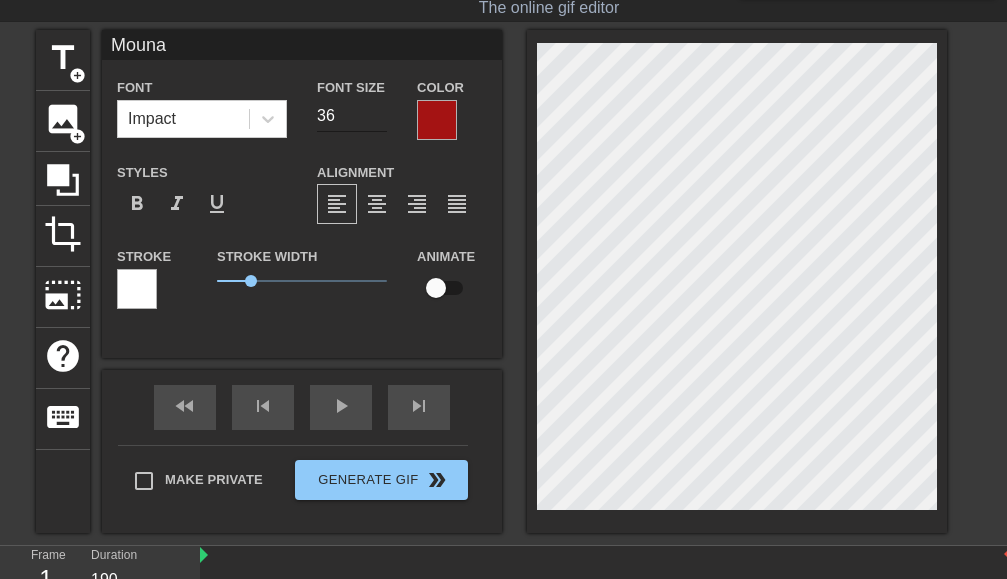click on "36" at bounding box center (352, 116) 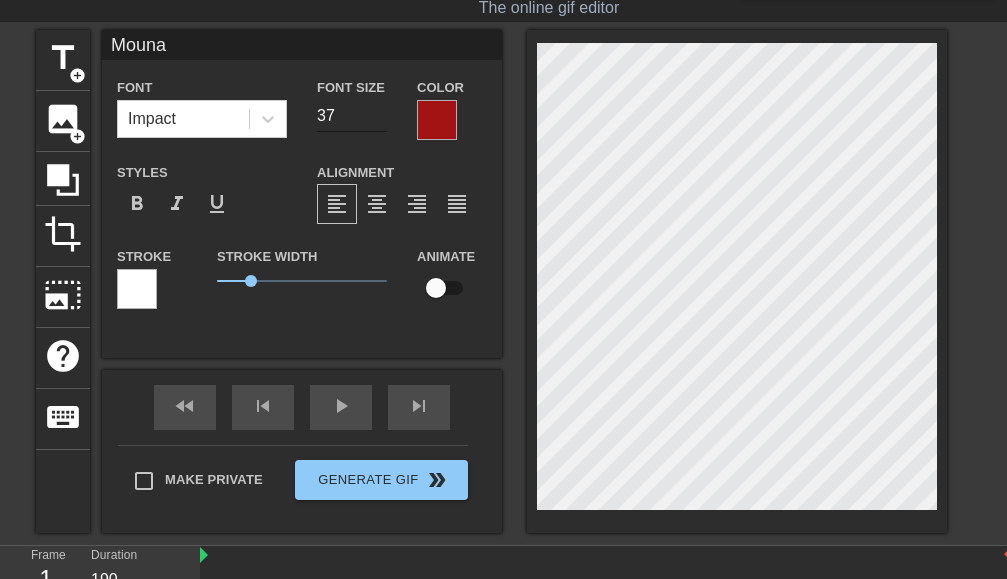 click on "37" at bounding box center [352, 116] 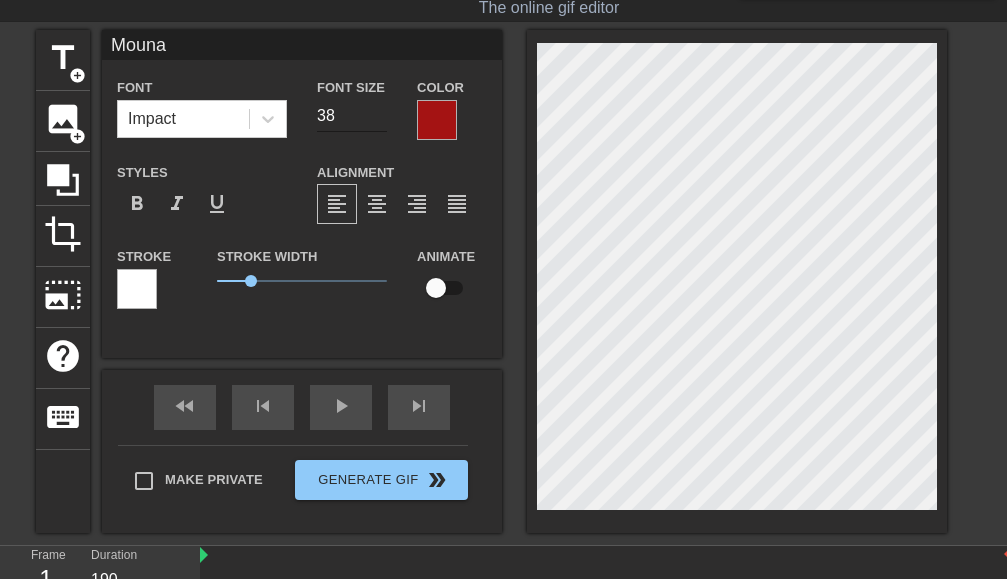 type on "38" 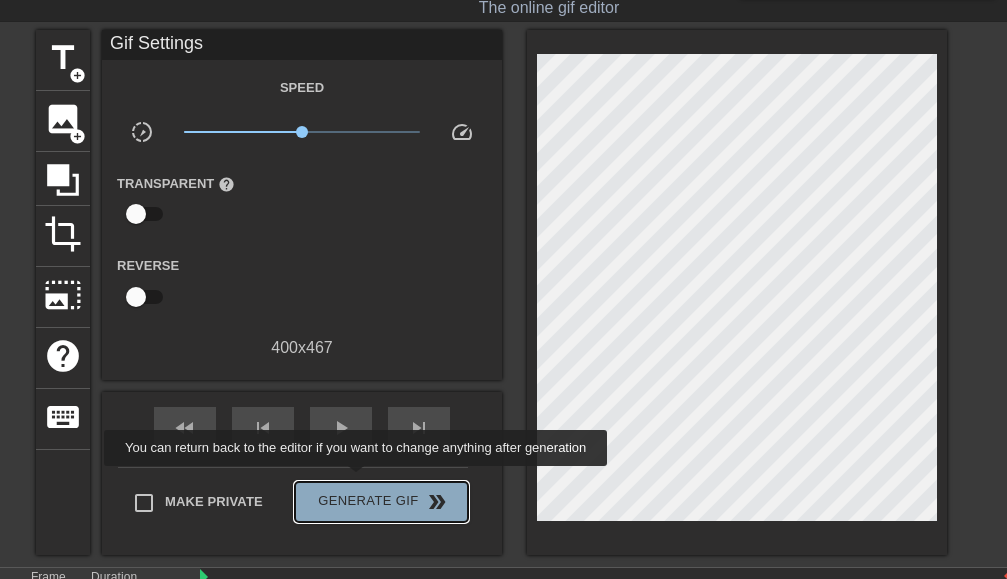 click on "Generate Gif double_arrow" at bounding box center (381, 502) 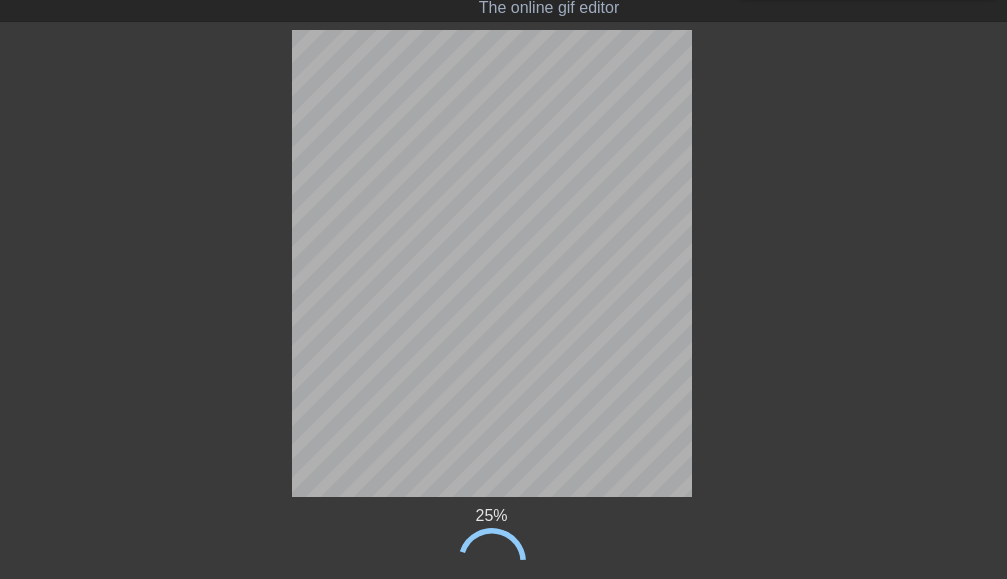 scroll, scrollTop: 0, scrollLeft: 0, axis: both 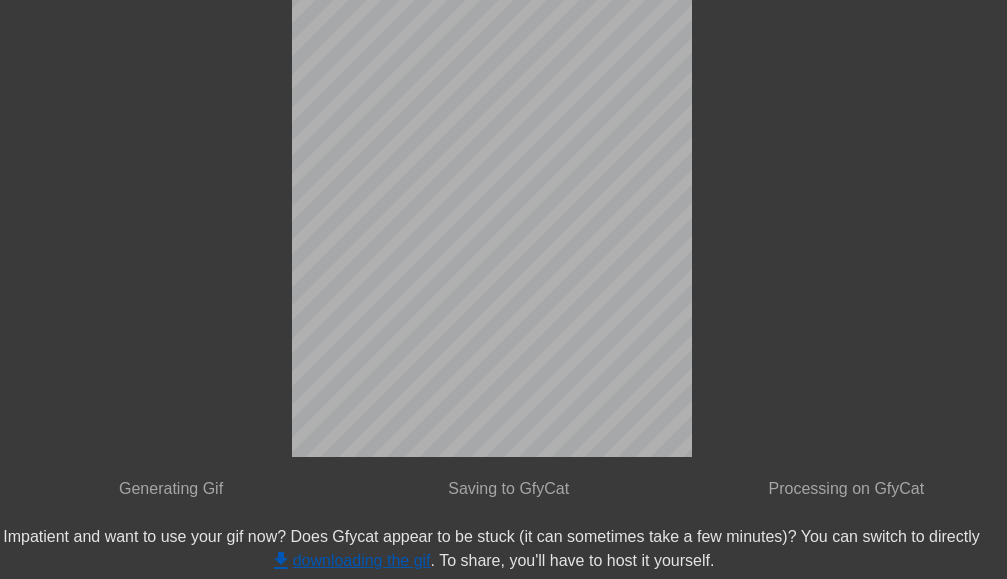 click on "get_app downloading the gif" at bounding box center [350, 560] 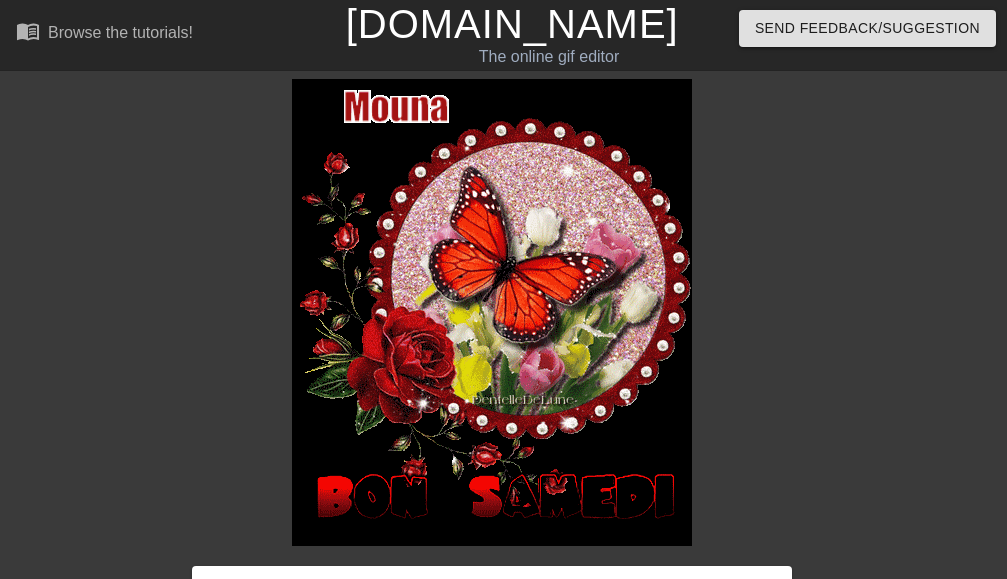 scroll, scrollTop: 242, scrollLeft: 0, axis: vertical 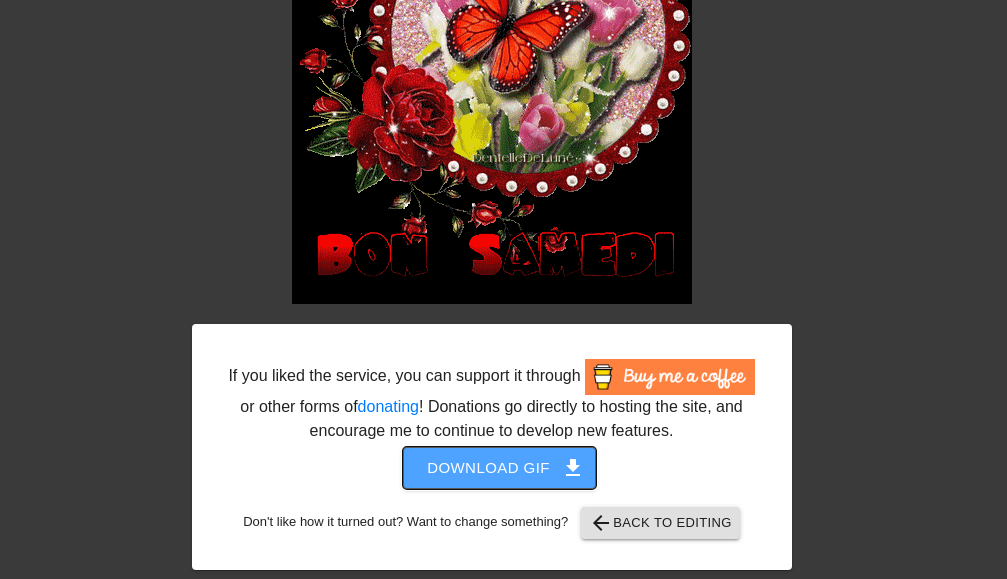 click on "Download gif get_app" at bounding box center [499, 468] 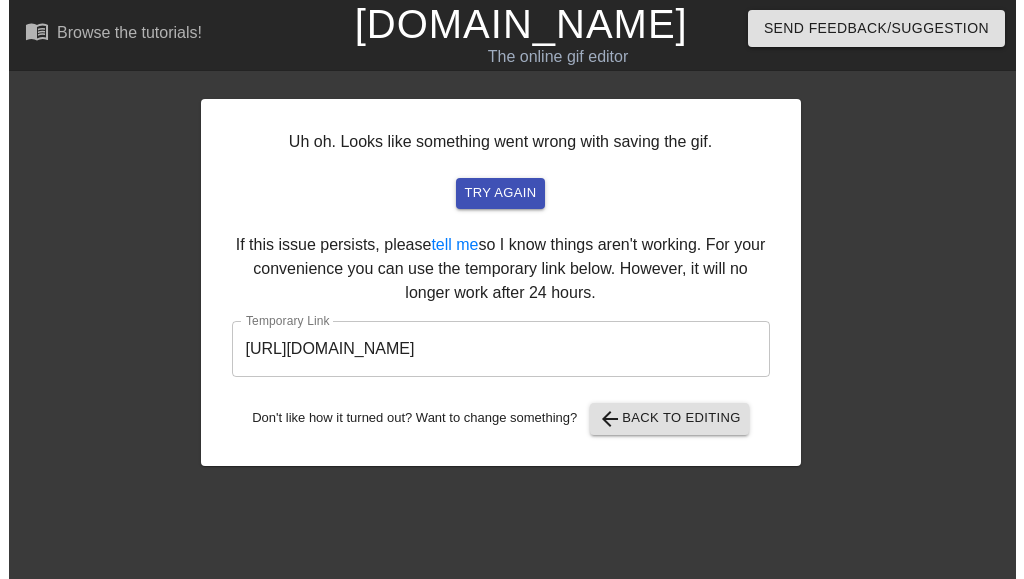 scroll, scrollTop: 0, scrollLeft: 0, axis: both 